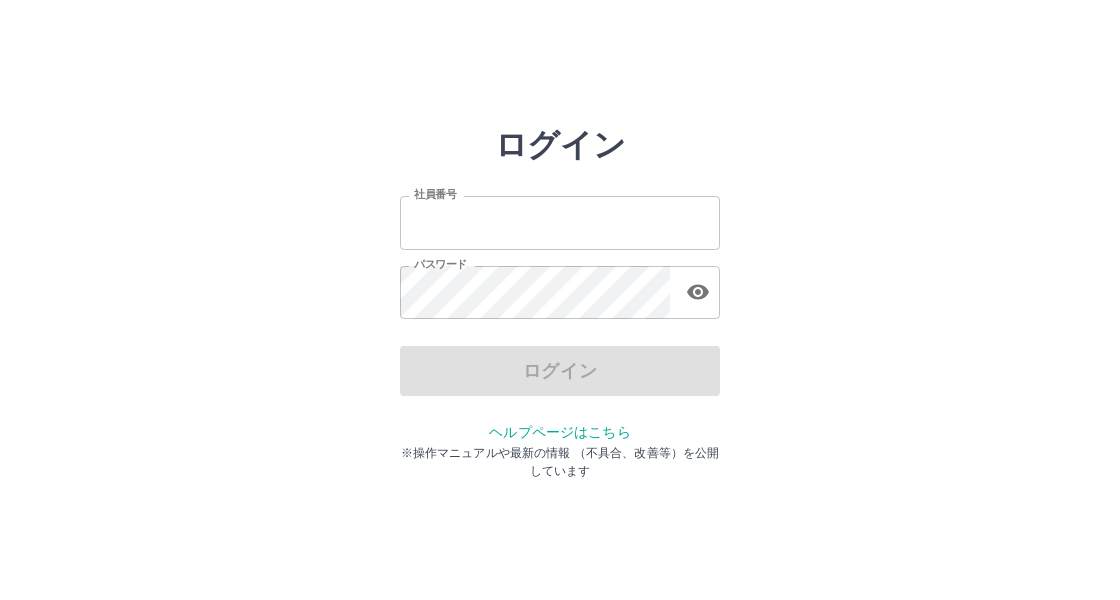 scroll, scrollTop: 0, scrollLeft: 0, axis: both 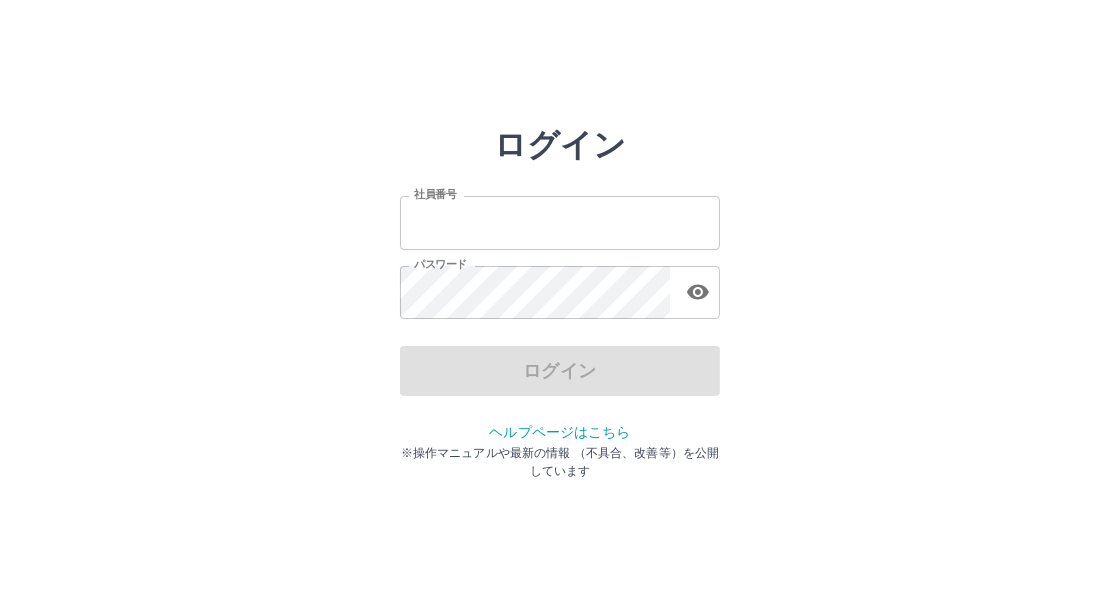 type on "*******" 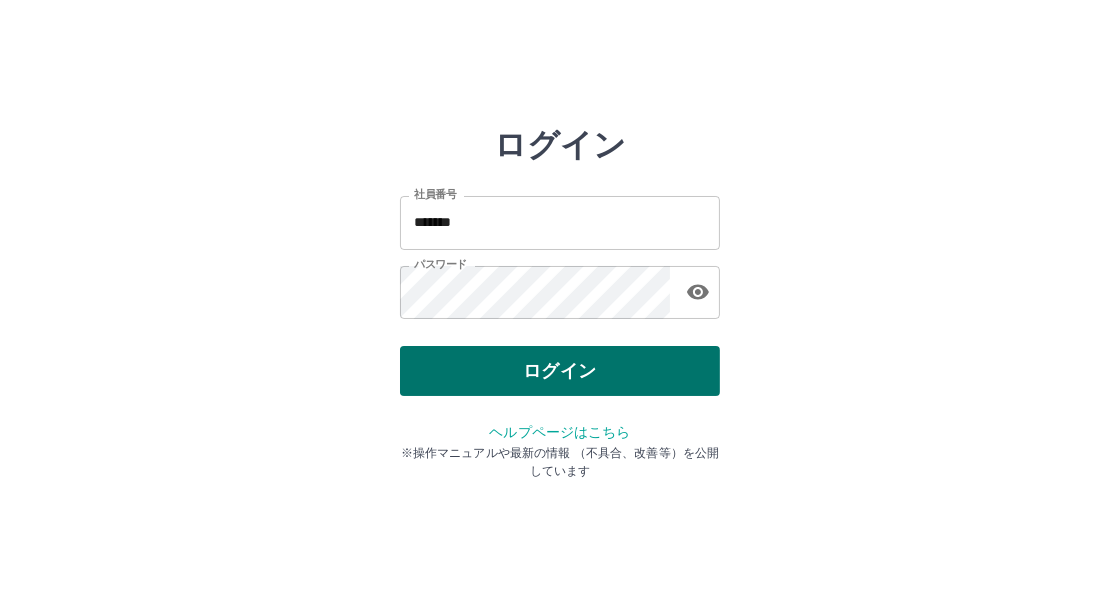 click on "ログイン" at bounding box center (560, 371) 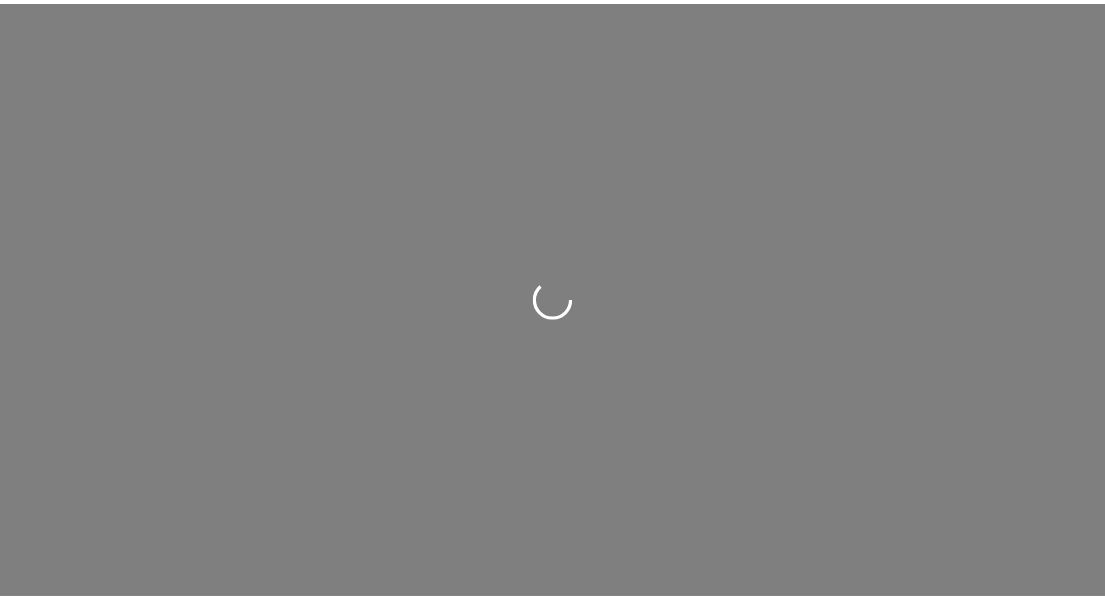 scroll, scrollTop: 0, scrollLeft: 0, axis: both 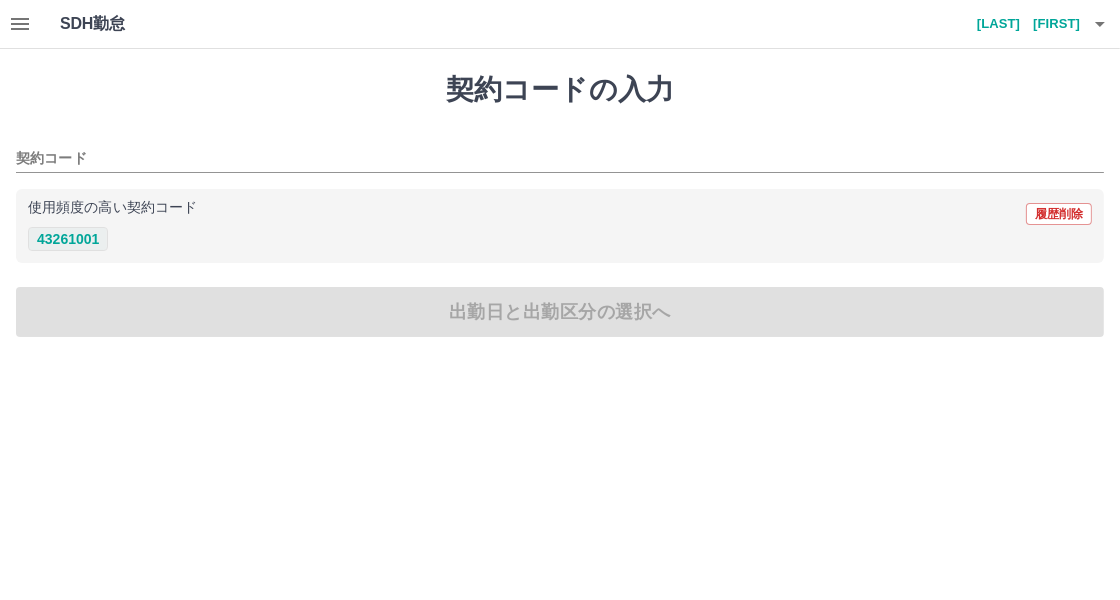 click on "43261001" at bounding box center [68, 239] 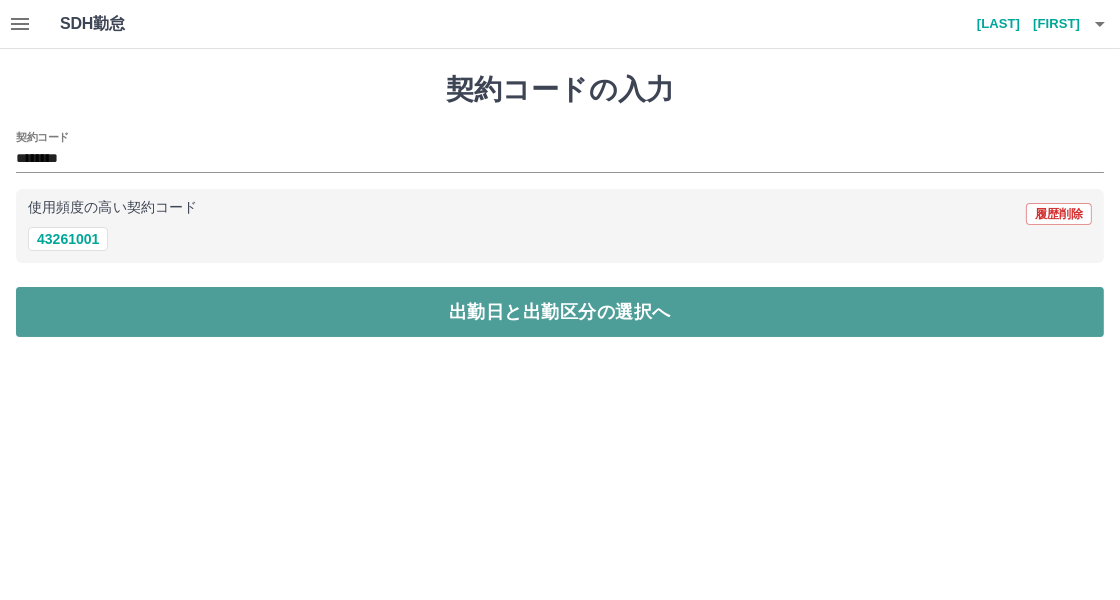 click on "出勤日と出勤区分の選択へ" at bounding box center (560, 312) 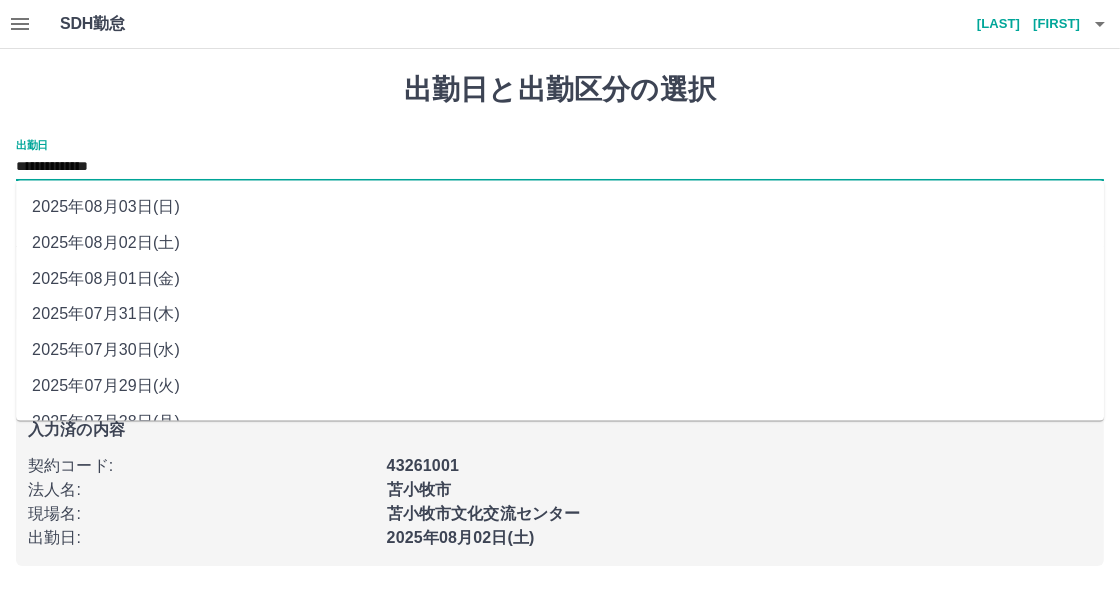 click on "**********" at bounding box center (560, 167) 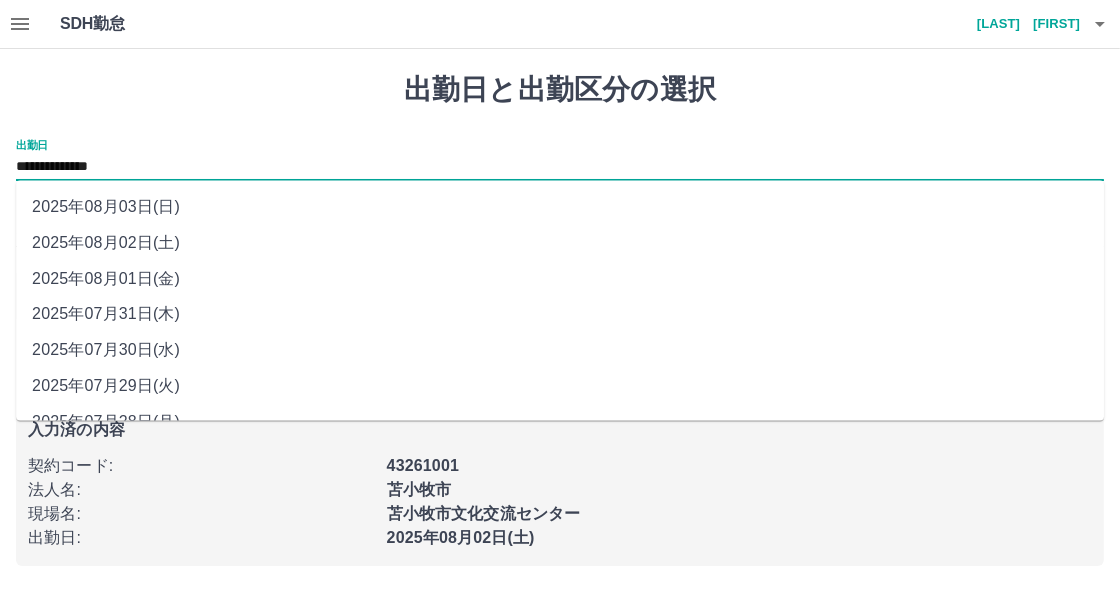 drag, startPoint x: 163, startPoint y: 166, endPoint x: 127, endPoint y: 205, distance: 53.075417 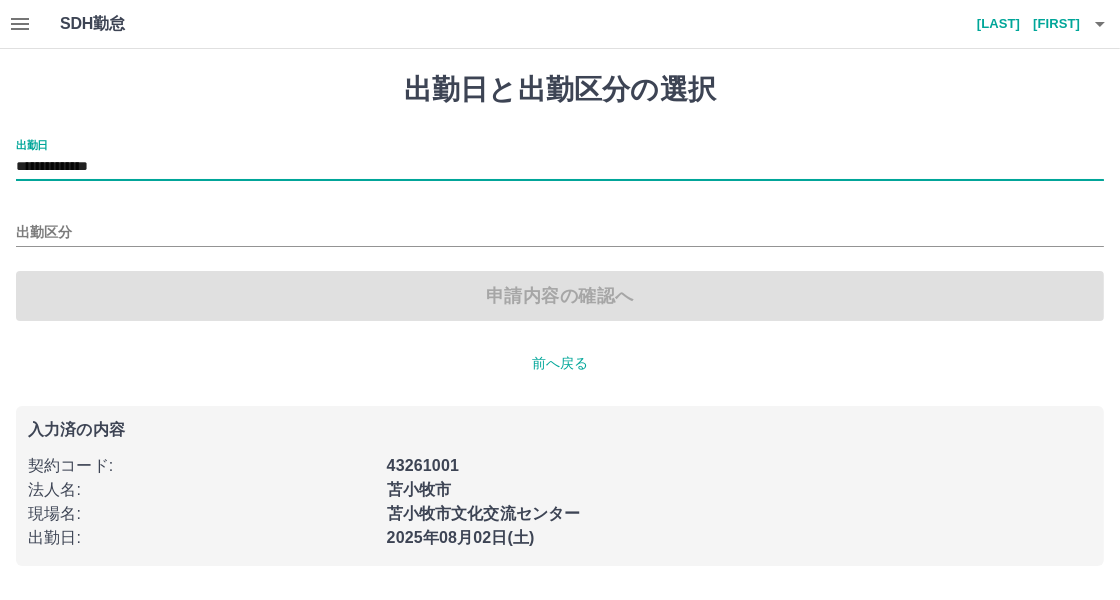 click on "出勤区分" at bounding box center (560, 226) 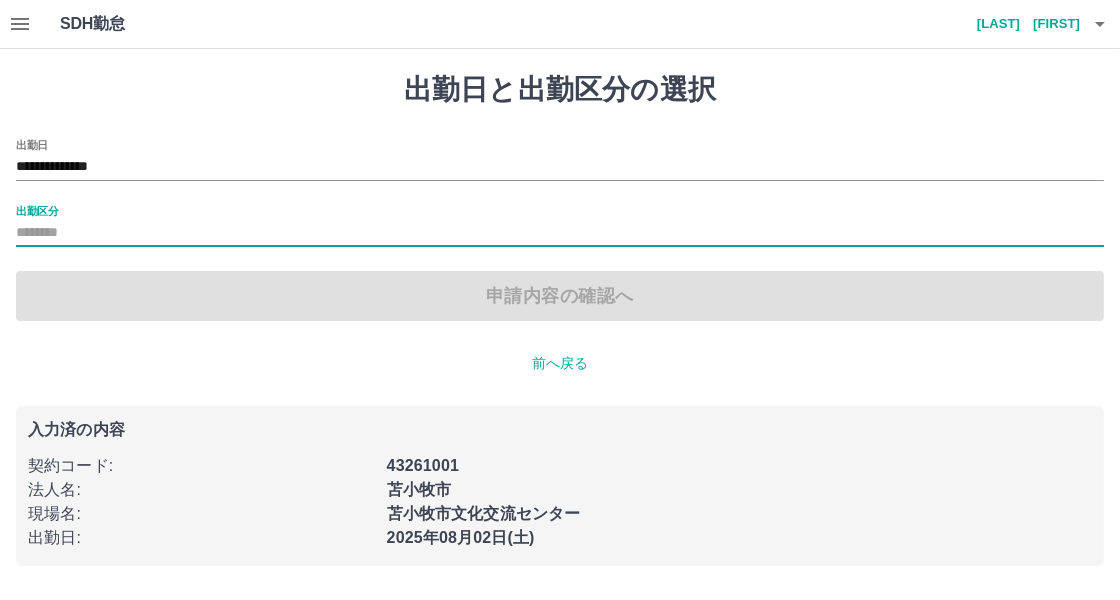 click on "出勤区分" at bounding box center [560, 233] 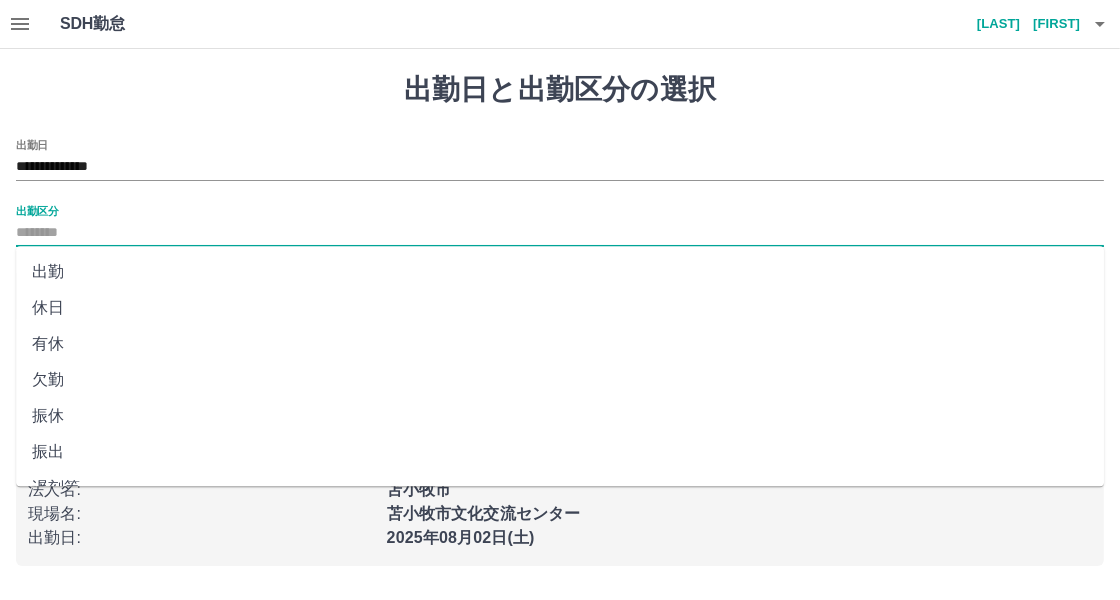 click on "出勤" at bounding box center (560, 272) 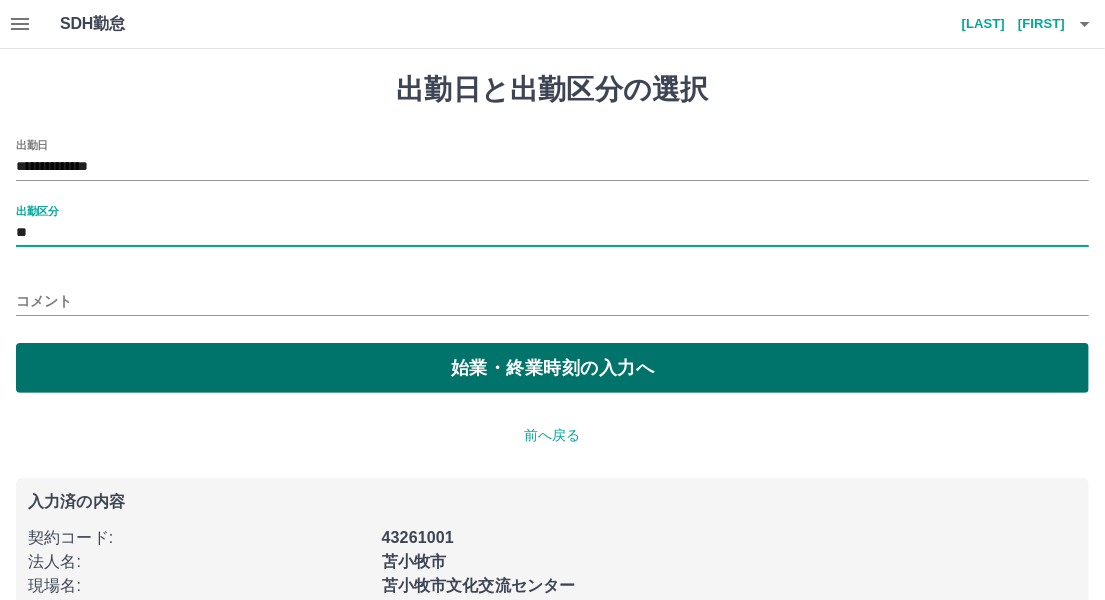 click on "始業・終業時刻の入力へ" at bounding box center (552, 368) 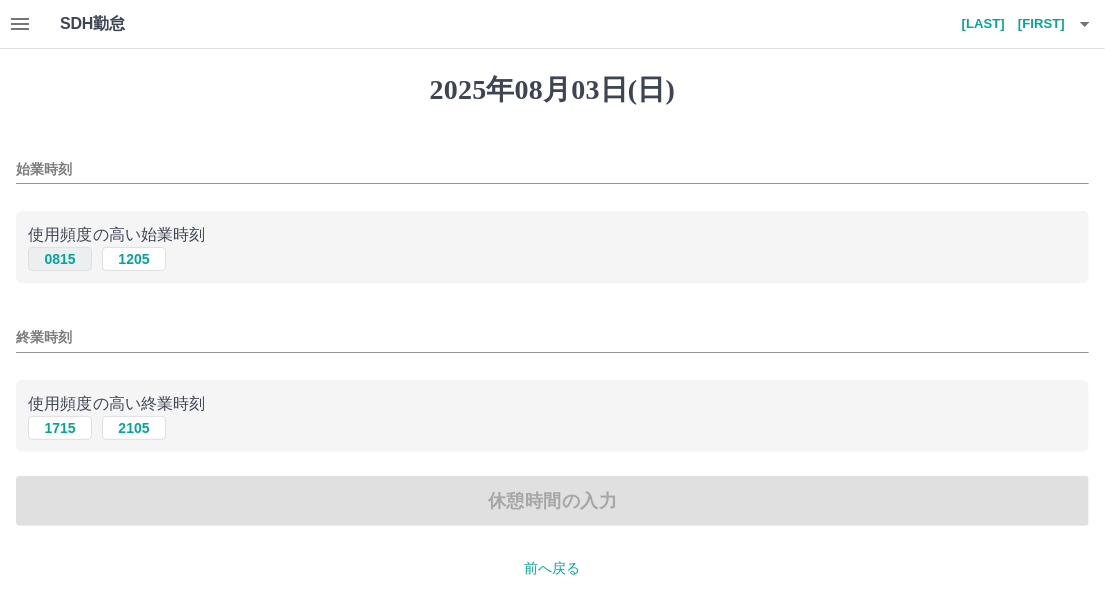click on "0815" at bounding box center (60, 259) 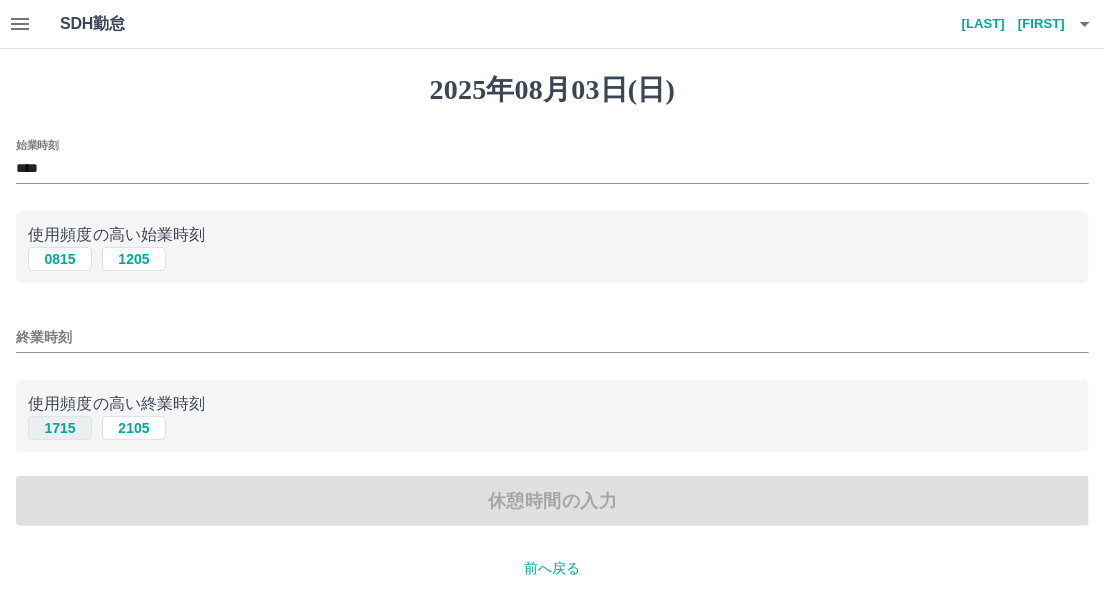 click on "1715" at bounding box center [60, 428] 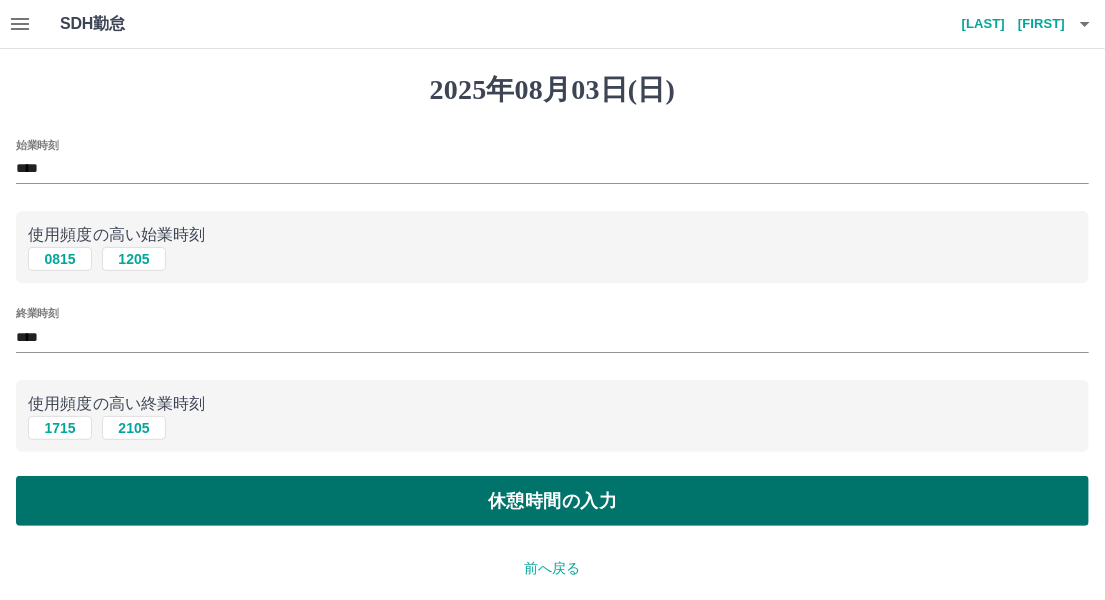 click on "休憩時間の入力" at bounding box center (552, 501) 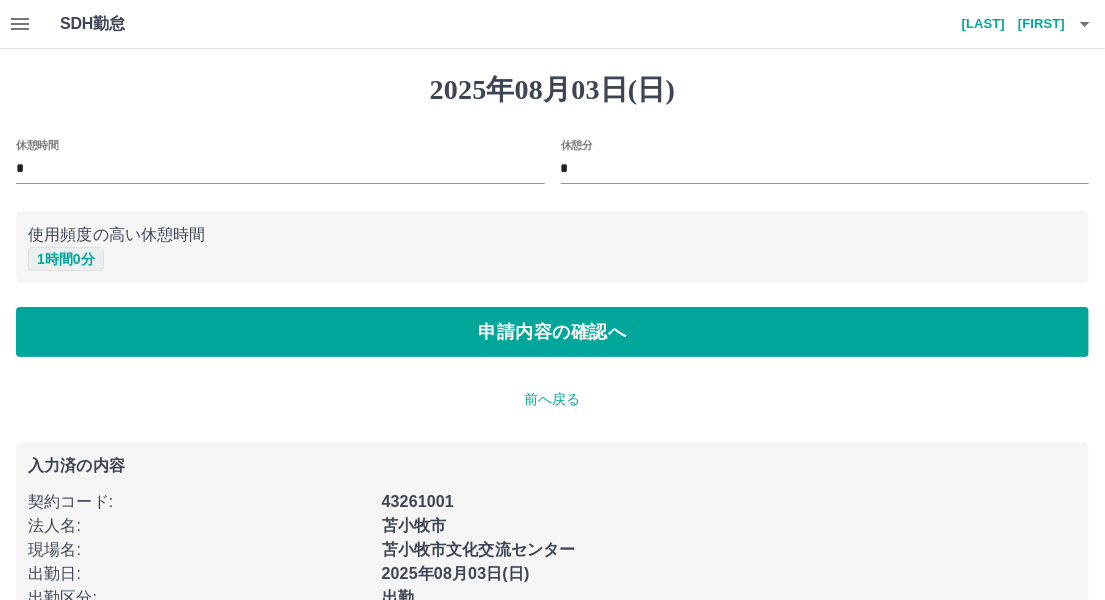 click on "1 時間 0 分" at bounding box center (66, 259) 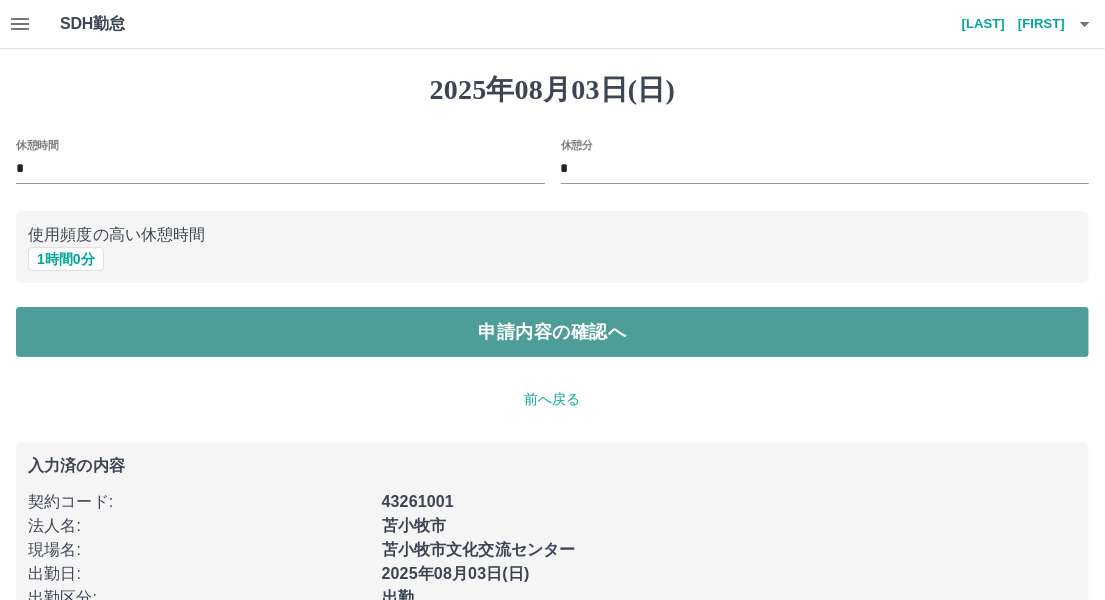 click on "申請内容の確認へ" at bounding box center [552, 332] 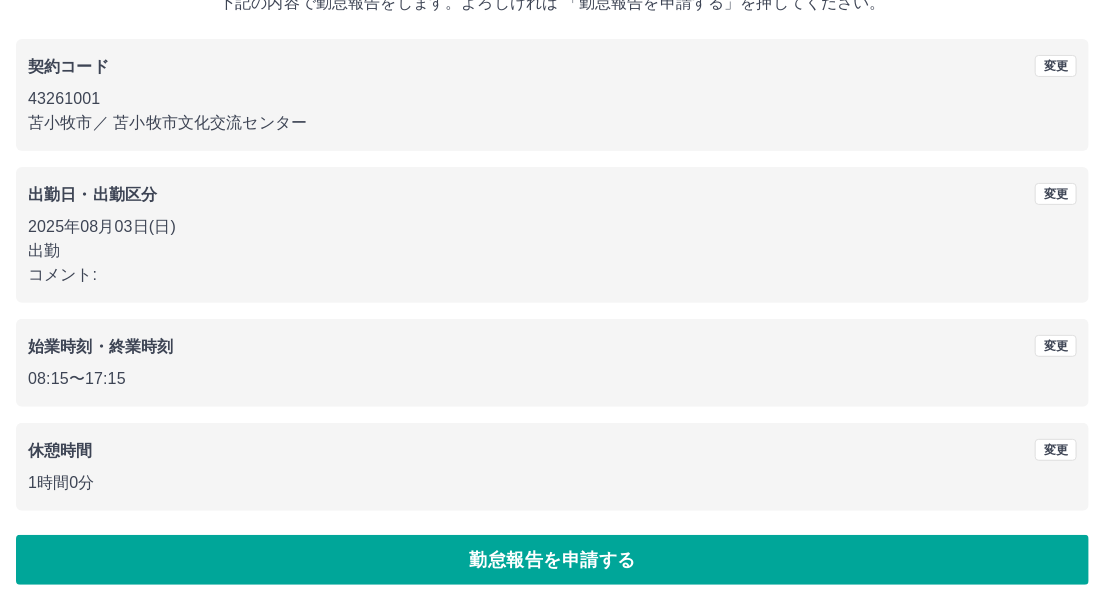 scroll, scrollTop: 148, scrollLeft: 0, axis: vertical 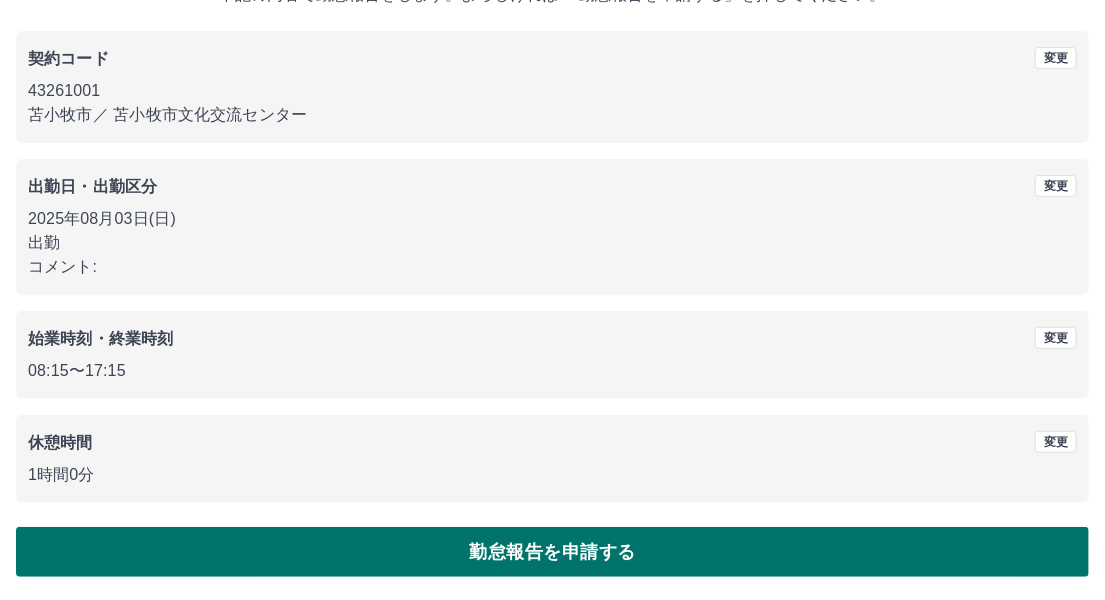 click on "勤怠報告を申請する" at bounding box center [552, 552] 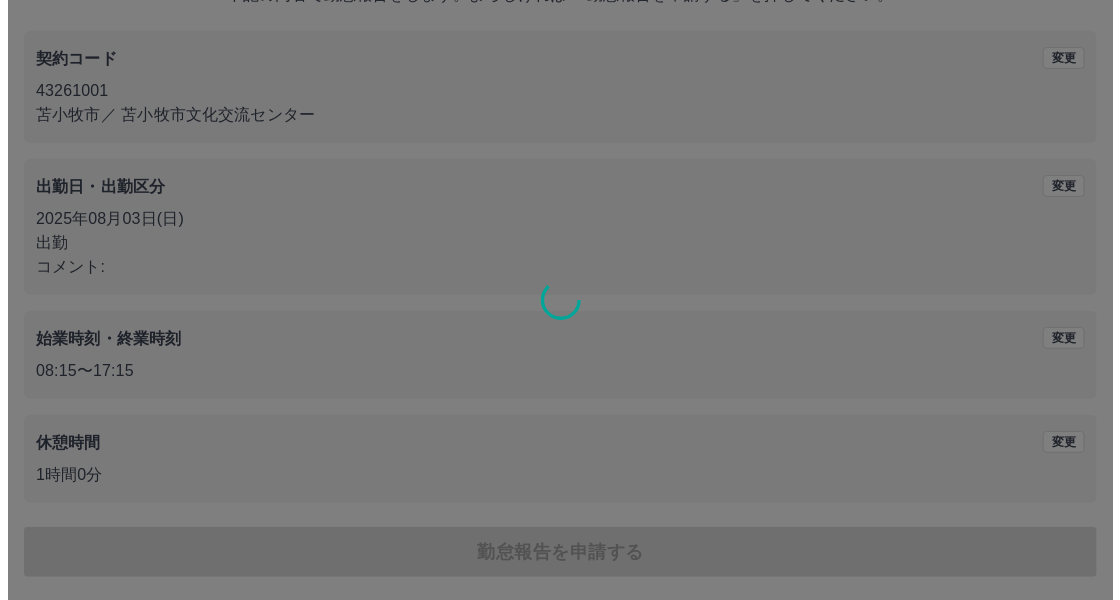 scroll, scrollTop: 0, scrollLeft: 0, axis: both 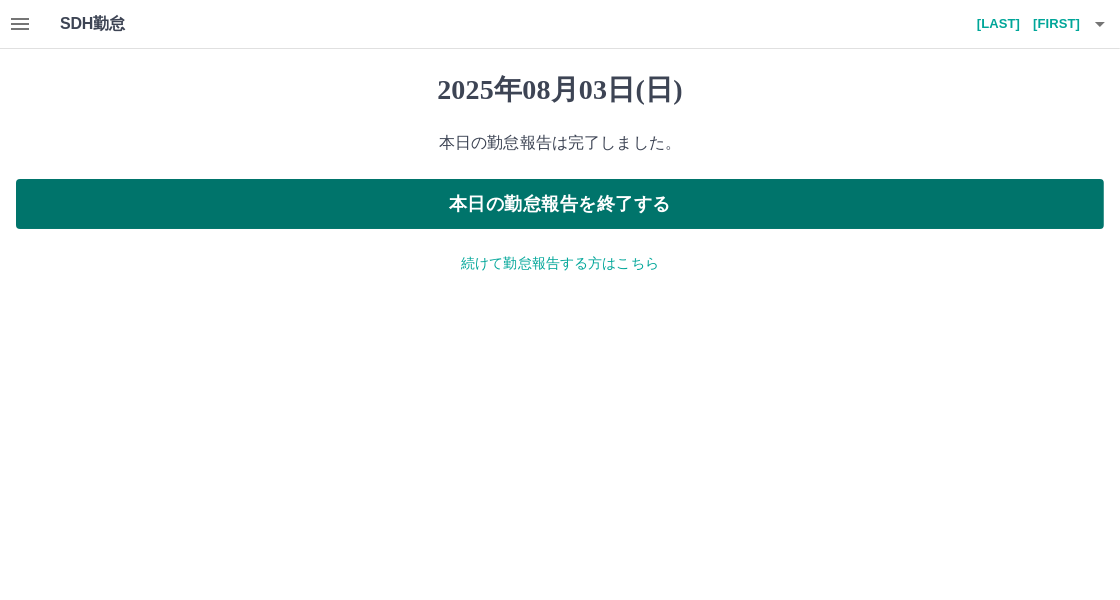 click on "本日の勤怠報告を終了する" at bounding box center [560, 204] 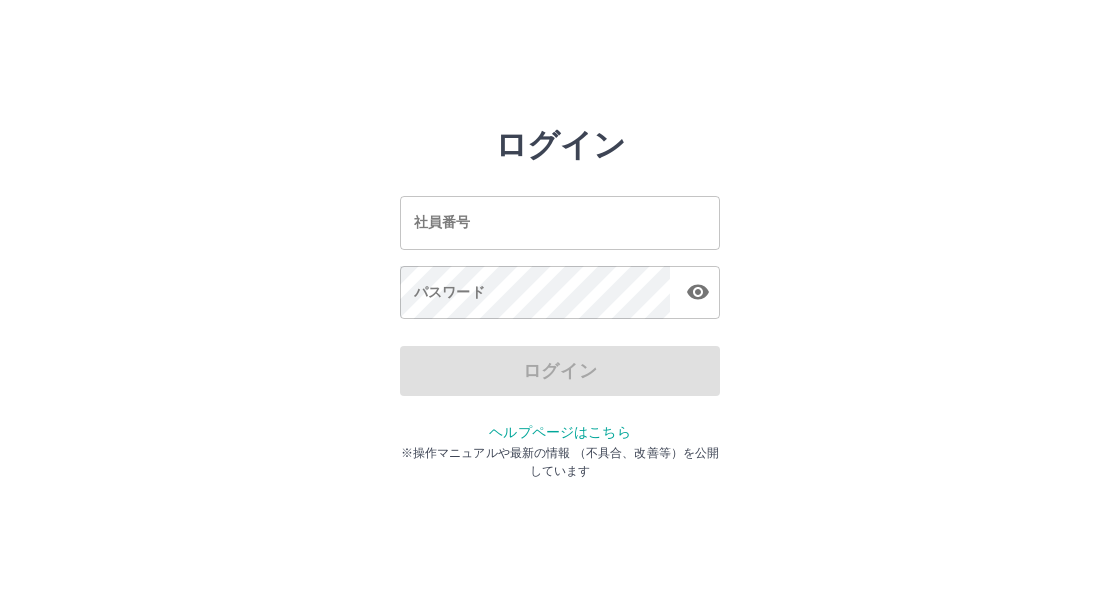 scroll, scrollTop: 0, scrollLeft: 0, axis: both 